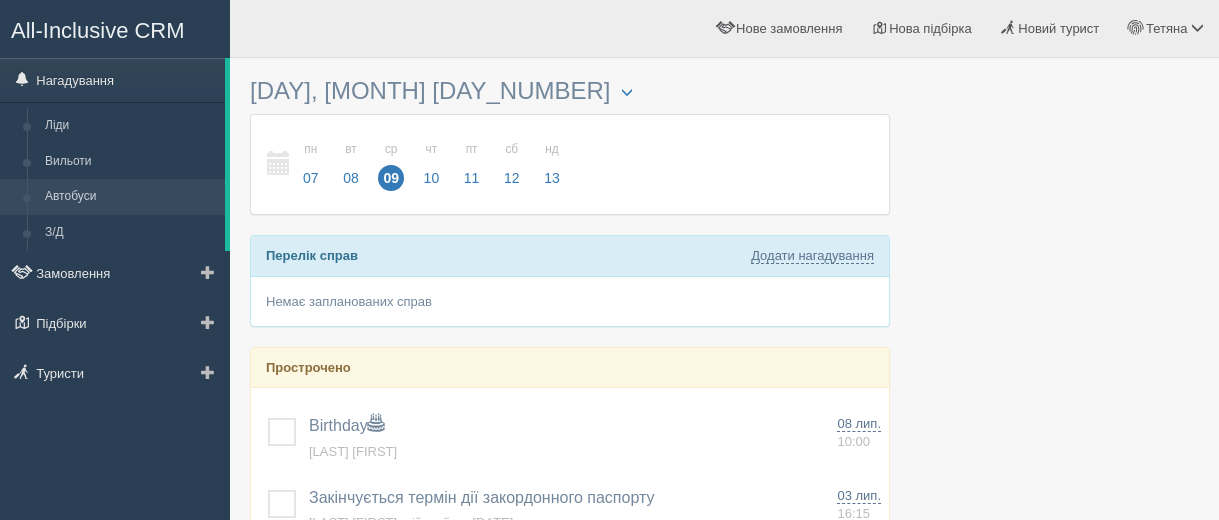 scroll, scrollTop: 0, scrollLeft: 0, axis: both 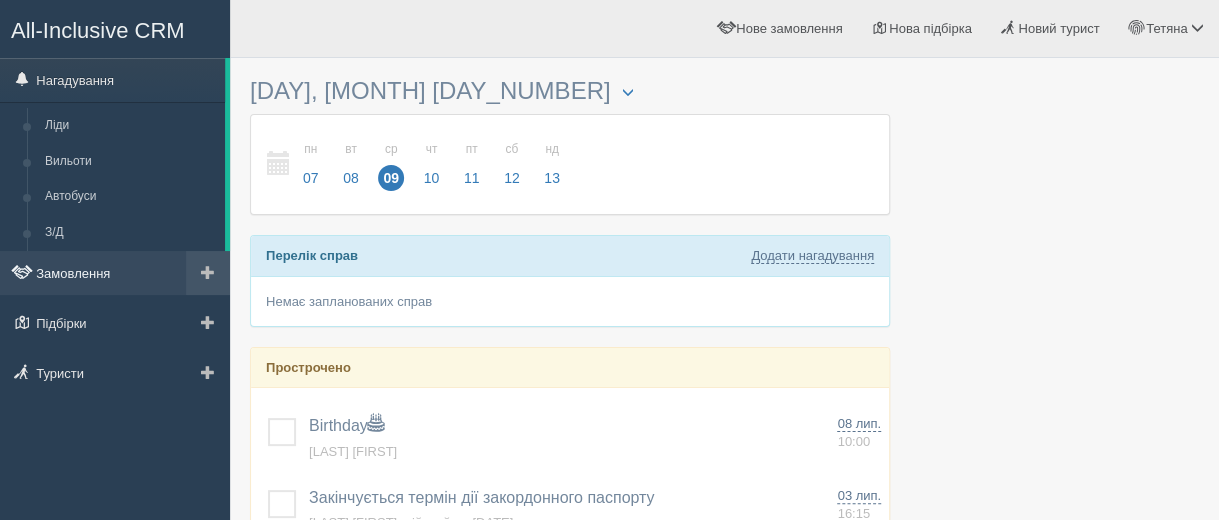 click on "Замовлення" at bounding box center (115, 273) 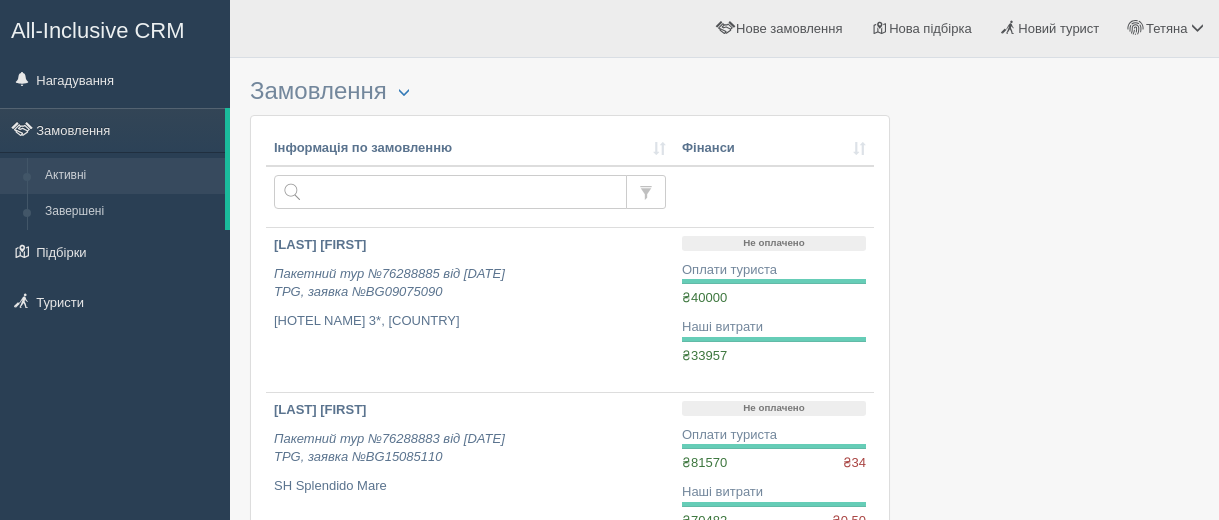 scroll, scrollTop: 0, scrollLeft: 0, axis: both 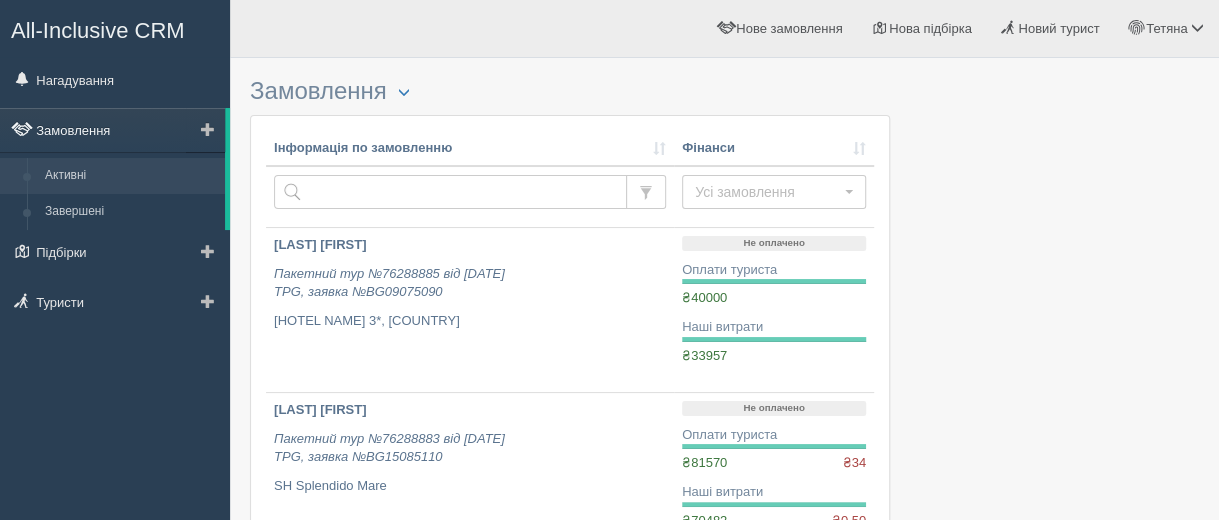 click on "Замовлення" at bounding box center [112, 130] 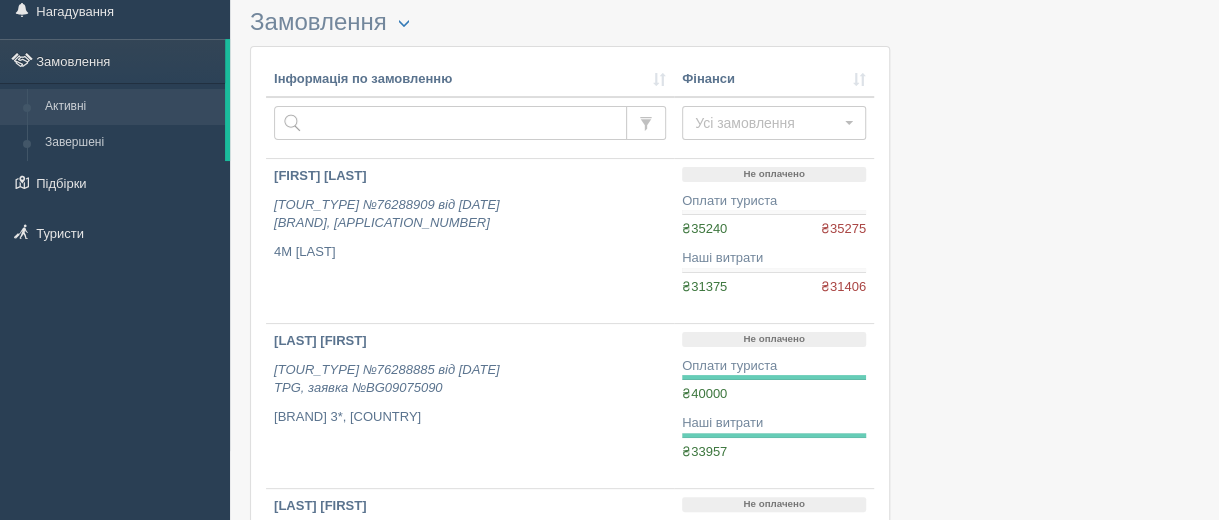 scroll, scrollTop: 100, scrollLeft: 0, axis: vertical 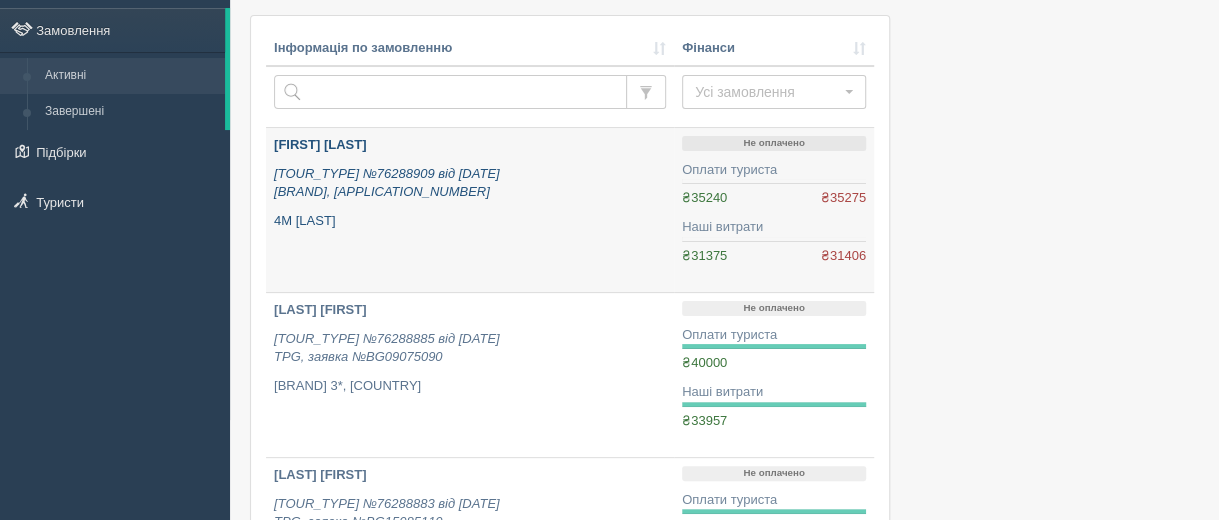 click on "IVZHENKO MAIIA" at bounding box center [320, 144] 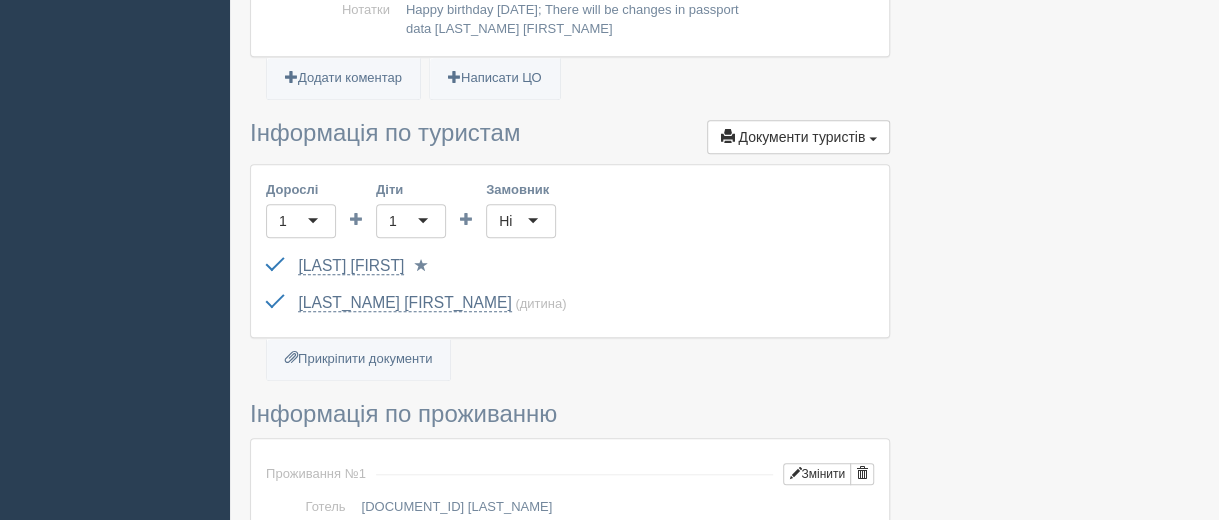 scroll, scrollTop: 600, scrollLeft: 0, axis: vertical 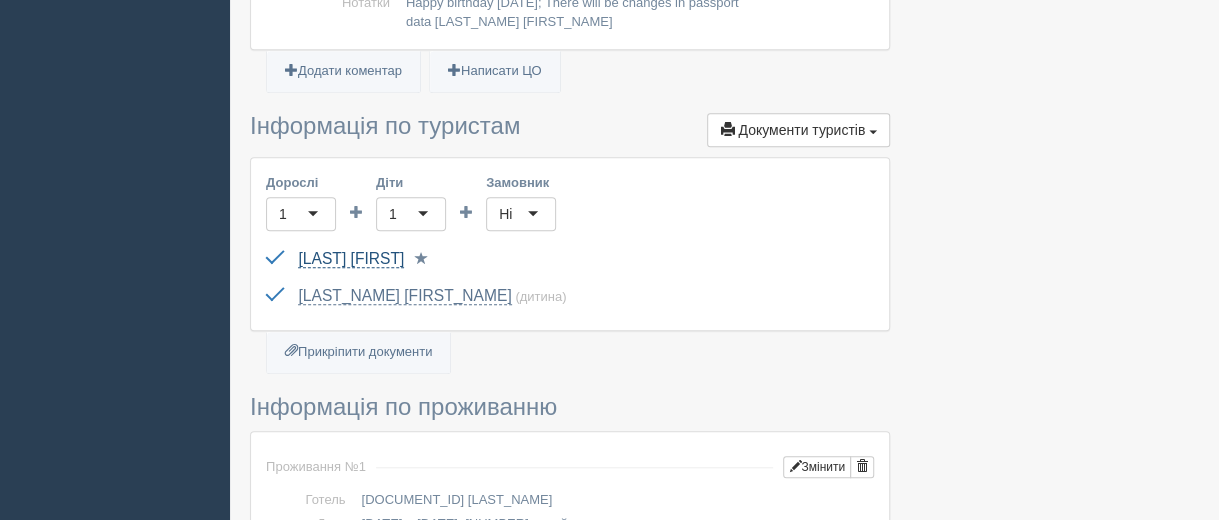 click on "[LAST] [FIRST]" at bounding box center [351, 259] 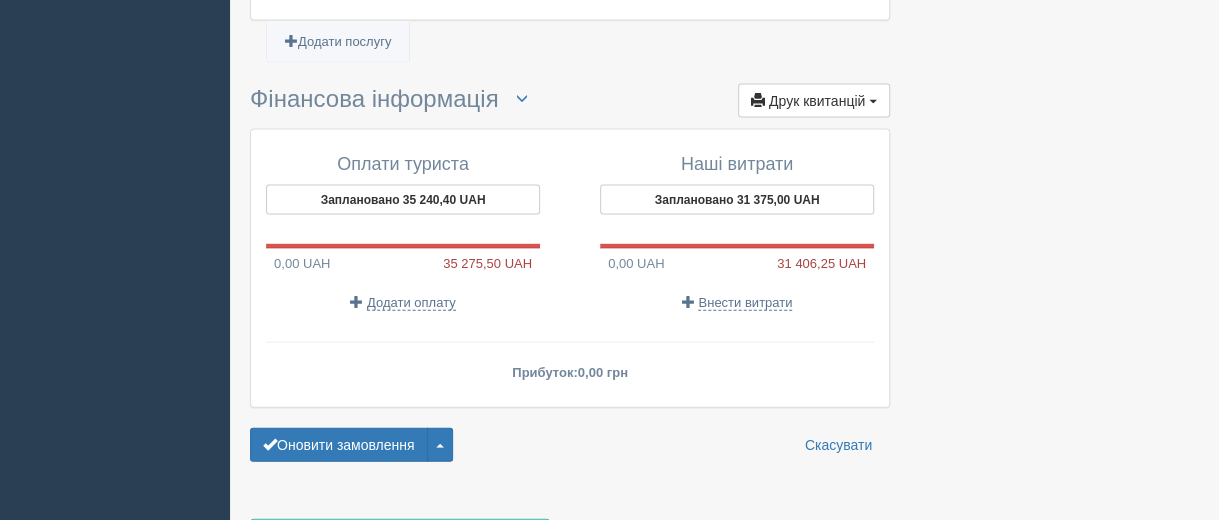 scroll, scrollTop: 2000, scrollLeft: 0, axis: vertical 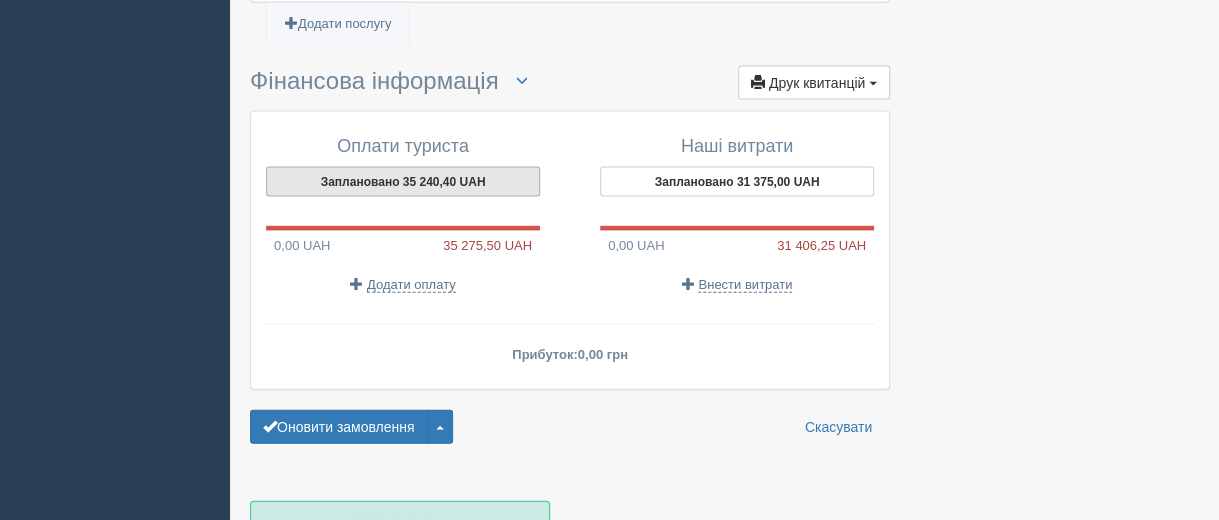 click on "Заплановано 35 240,40 UAH" at bounding box center [403, 182] 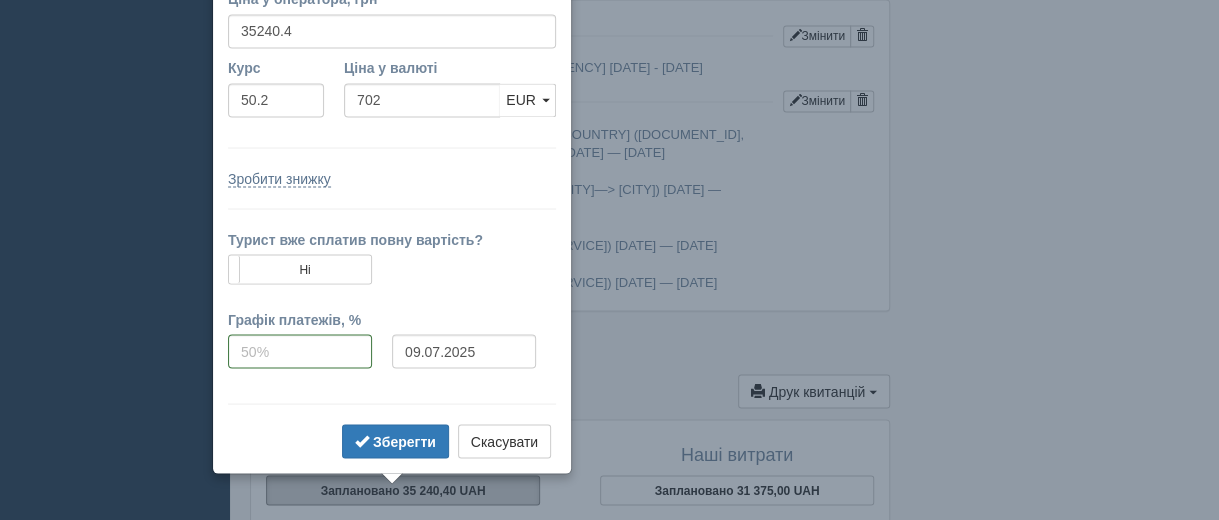scroll, scrollTop: 1638, scrollLeft: 0, axis: vertical 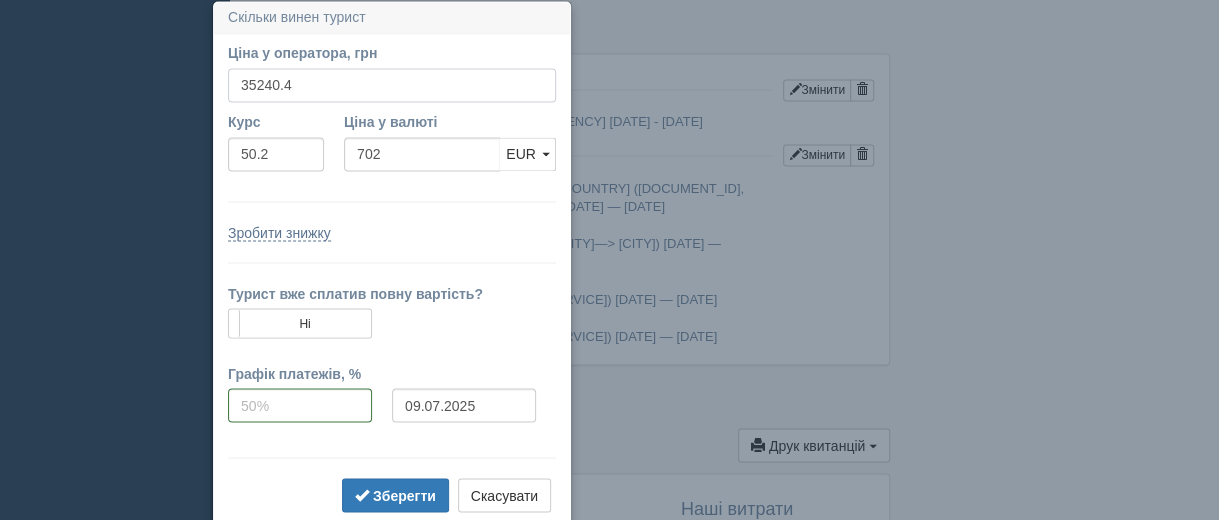 click on "35240.4" at bounding box center (392, 85) 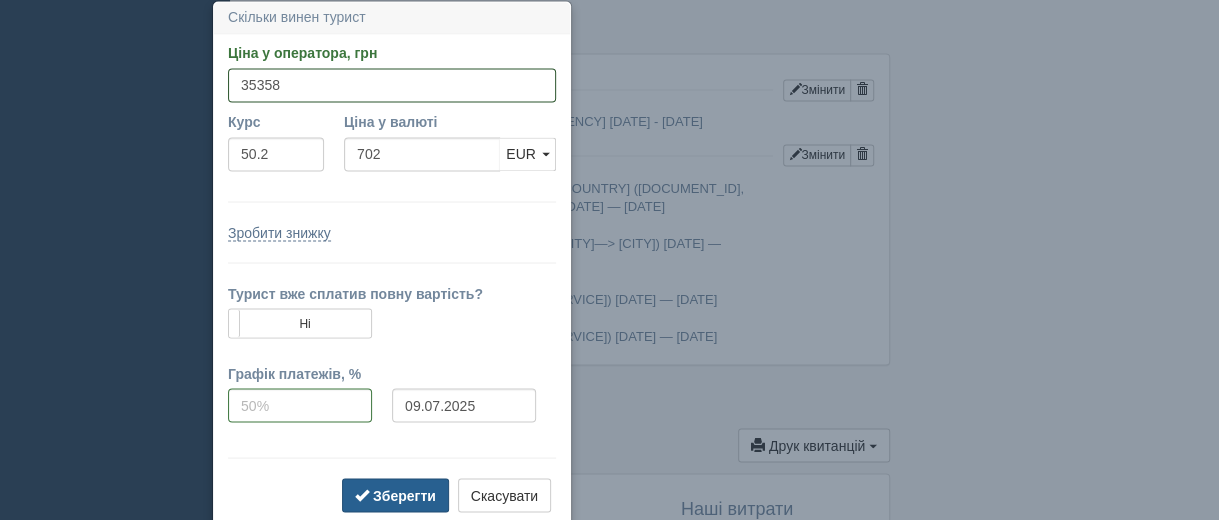 type on "35358" 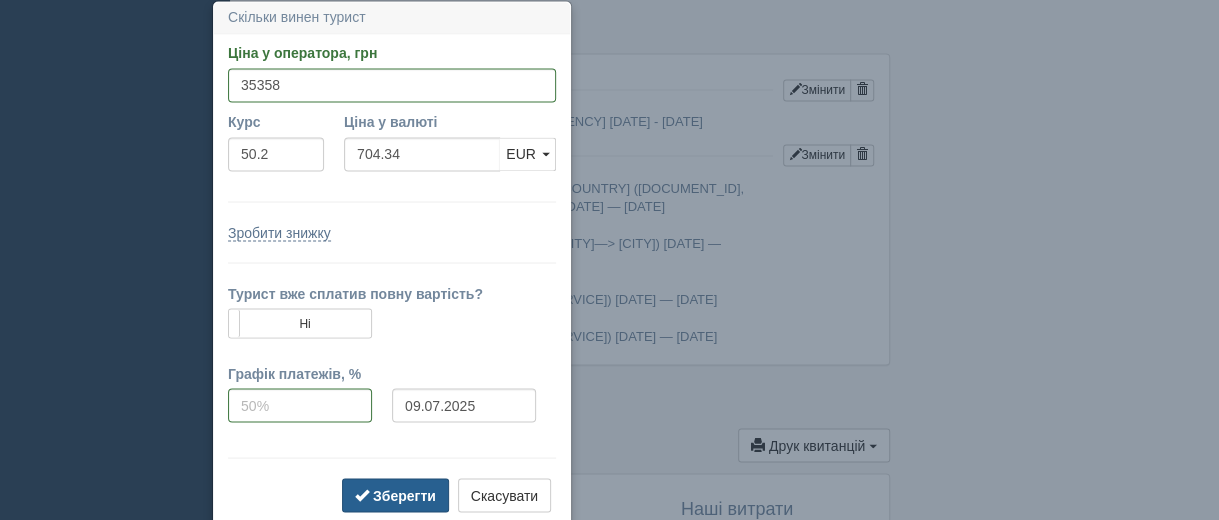 click on "Зберегти" at bounding box center (395, 495) 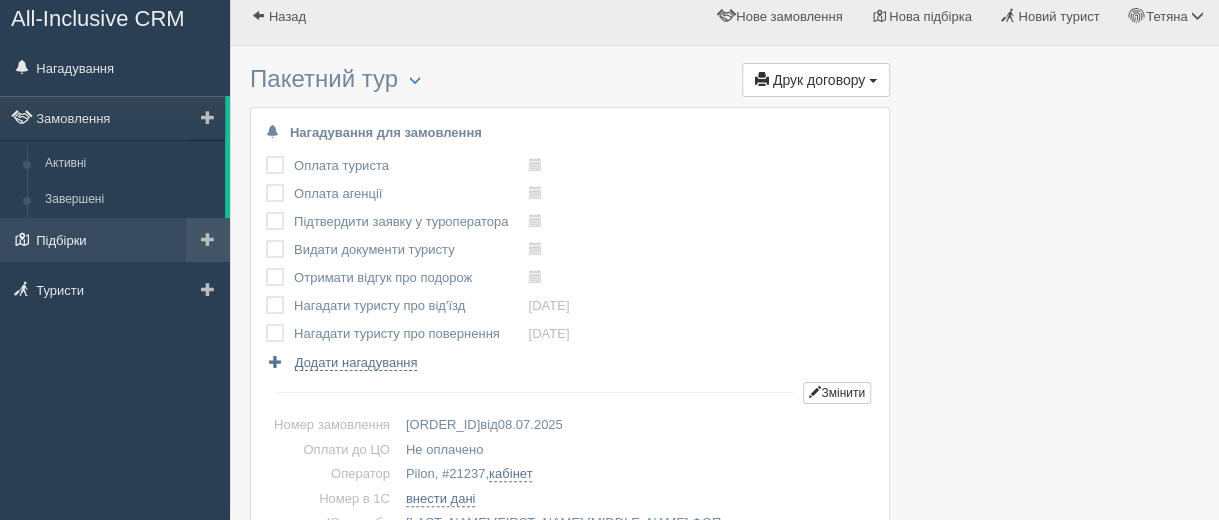 scroll, scrollTop: 0, scrollLeft: 0, axis: both 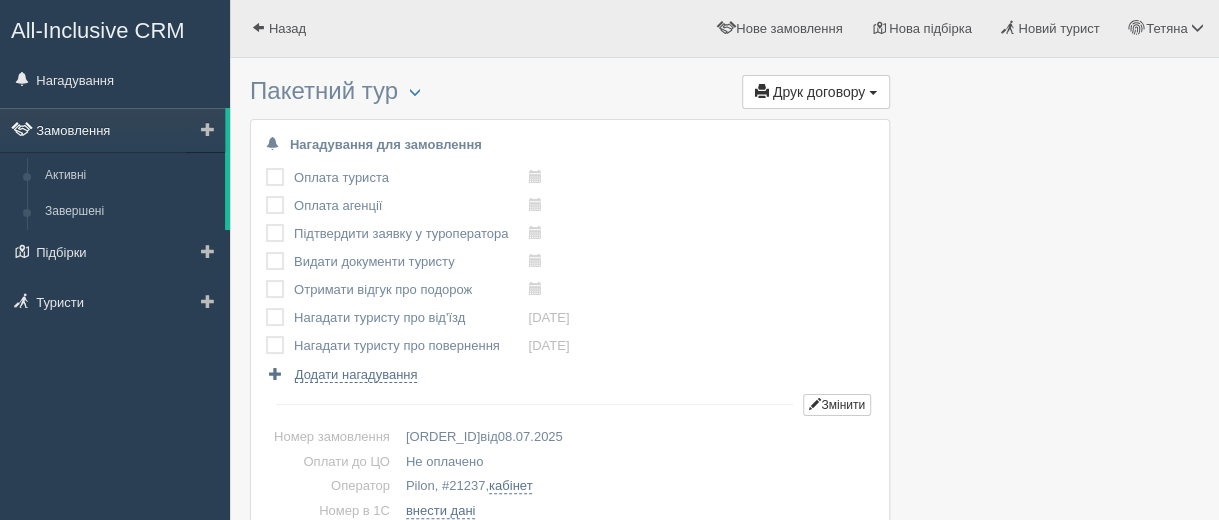 click on "Замовлення" at bounding box center (112, 130) 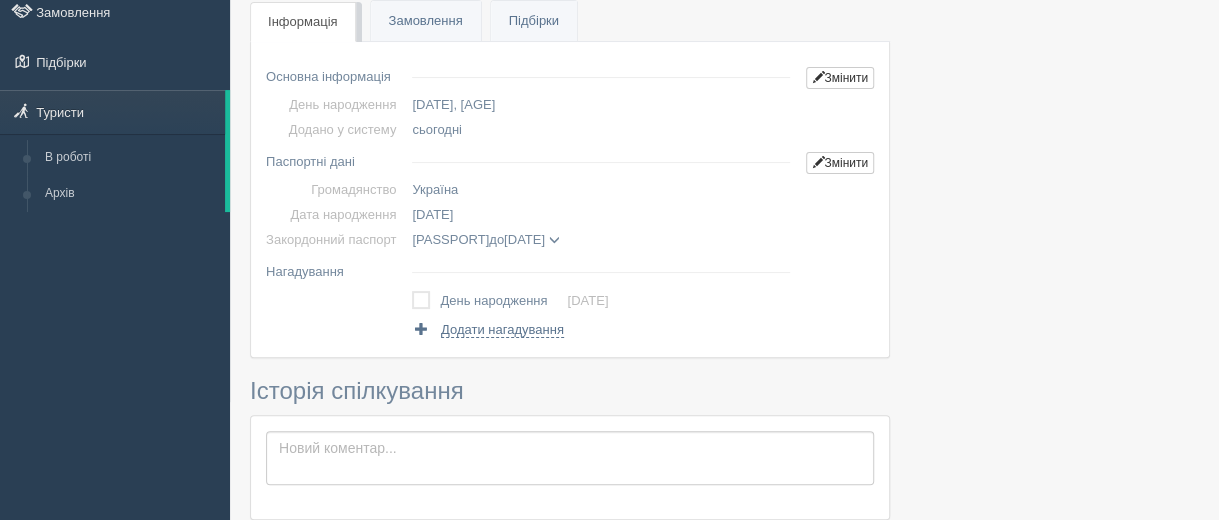 scroll, scrollTop: 100, scrollLeft: 0, axis: vertical 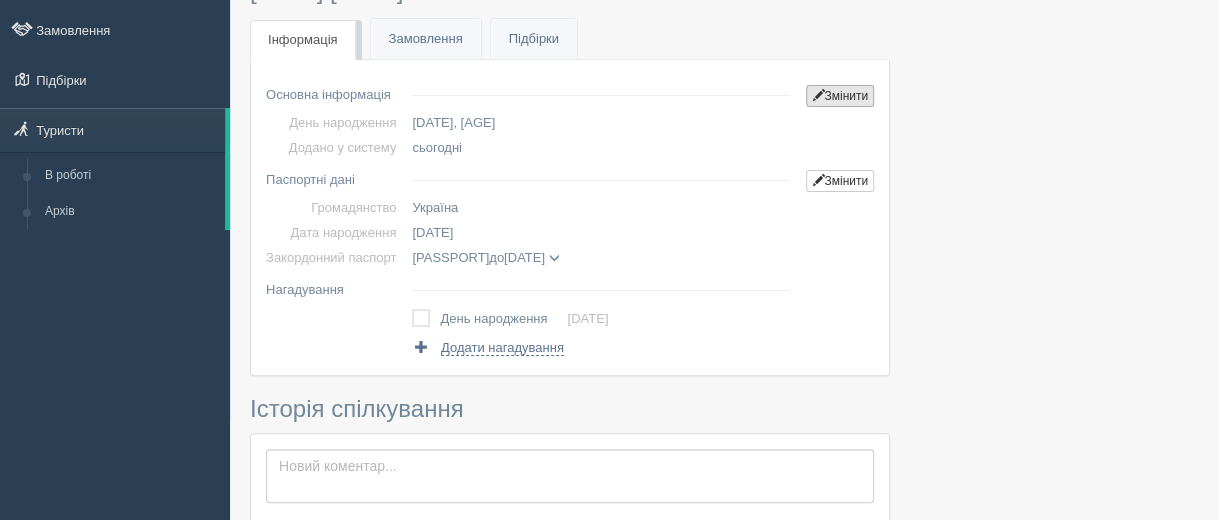 click on "Змінити" at bounding box center (840, 96) 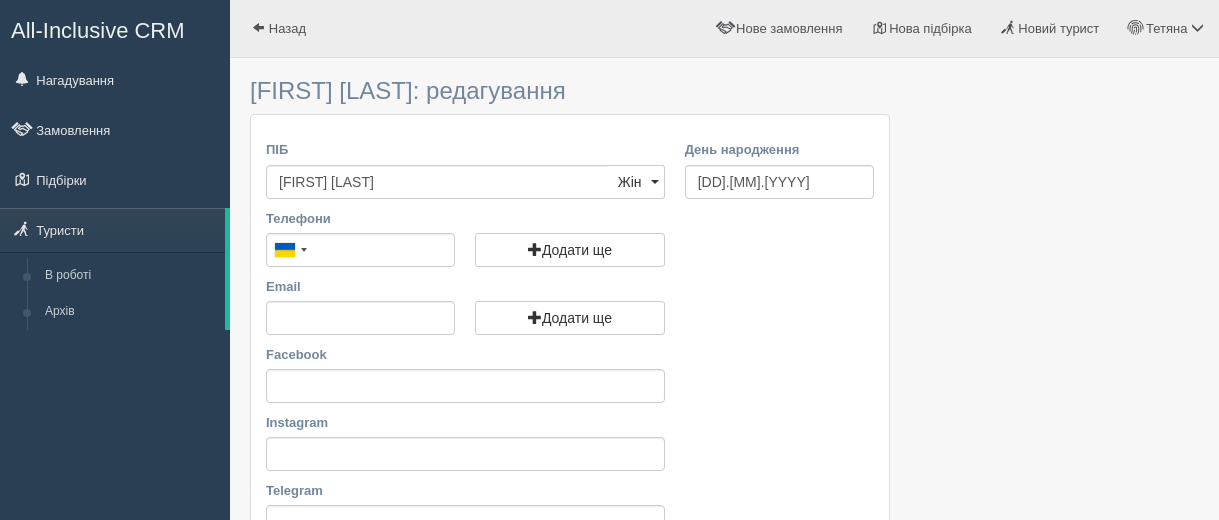 scroll, scrollTop: 0, scrollLeft: 0, axis: both 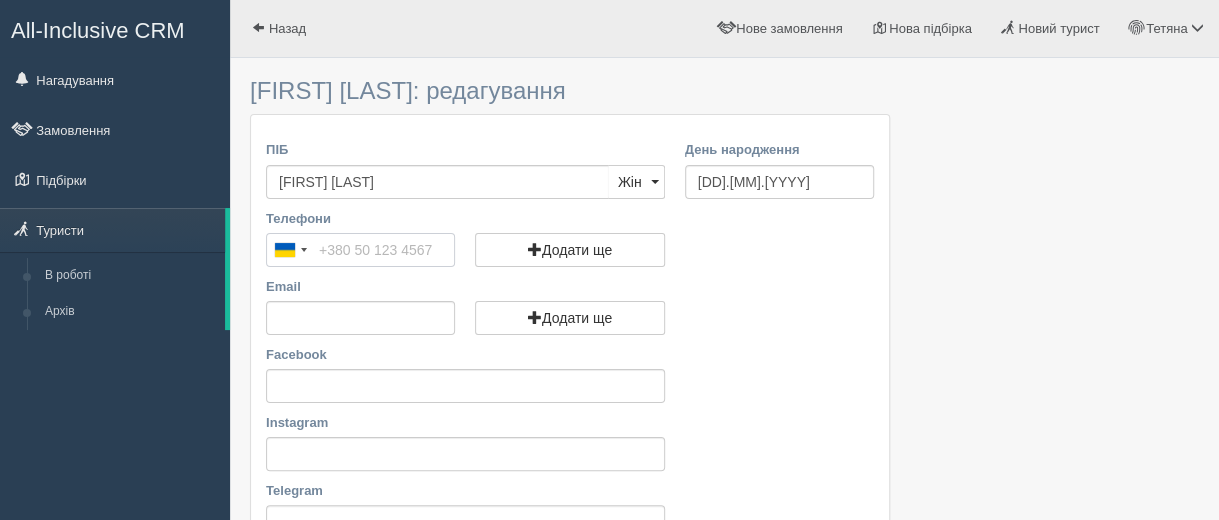 click on "Телефони" at bounding box center (360, 250) 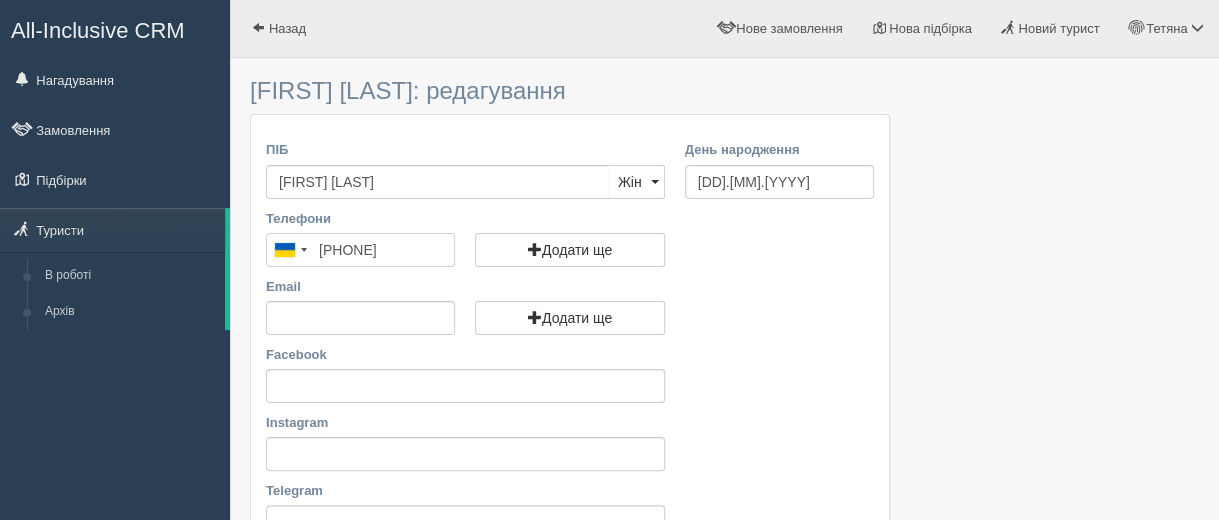 type on "[PHONE]" 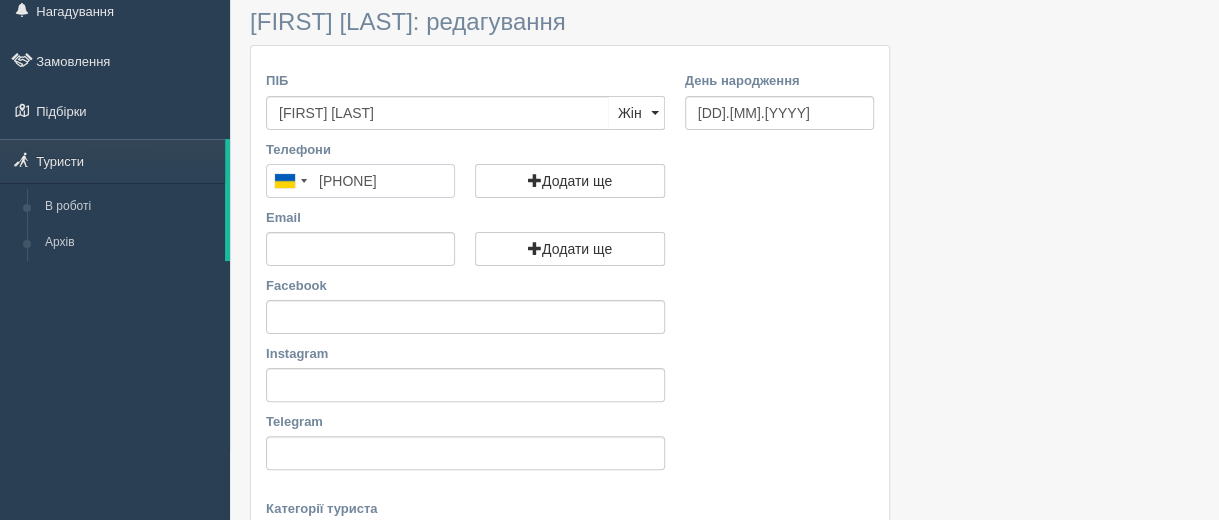 scroll, scrollTop: 100, scrollLeft: 0, axis: vertical 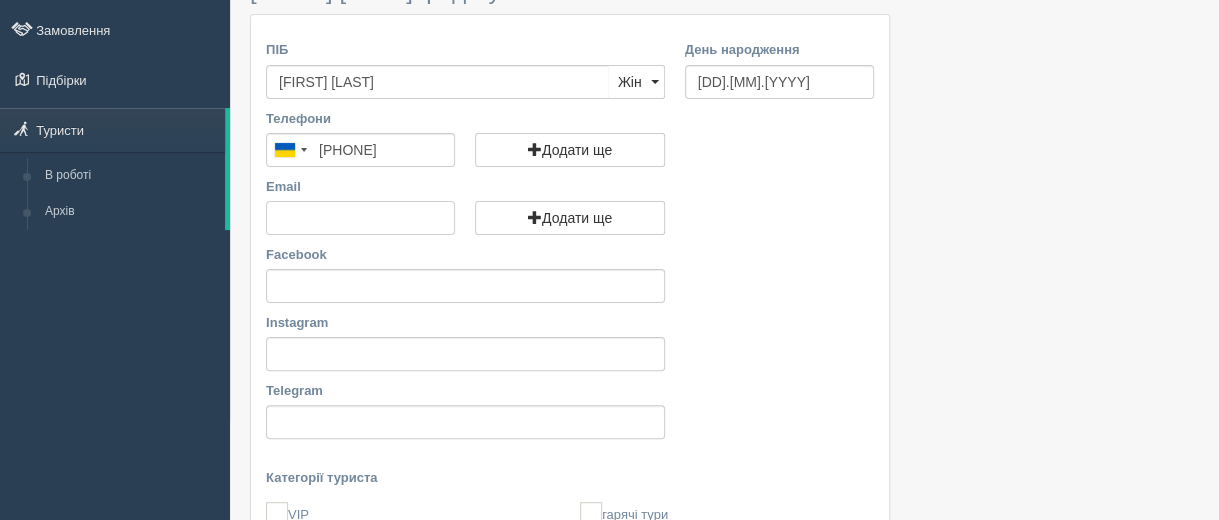 click on "Email" at bounding box center [360, 218] 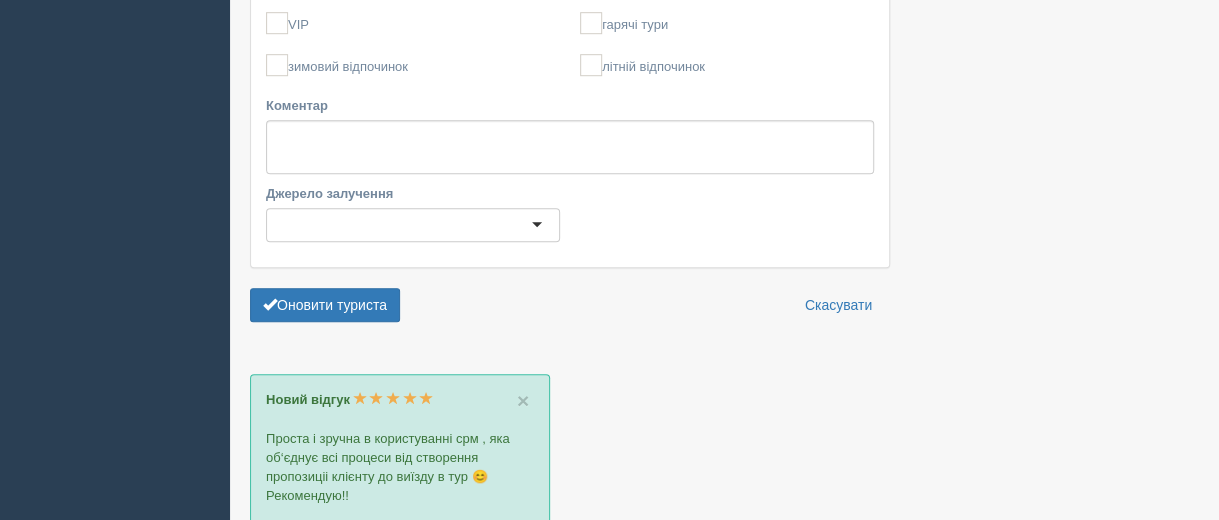 scroll, scrollTop: 600, scrollLeft: 0, axis: vertical 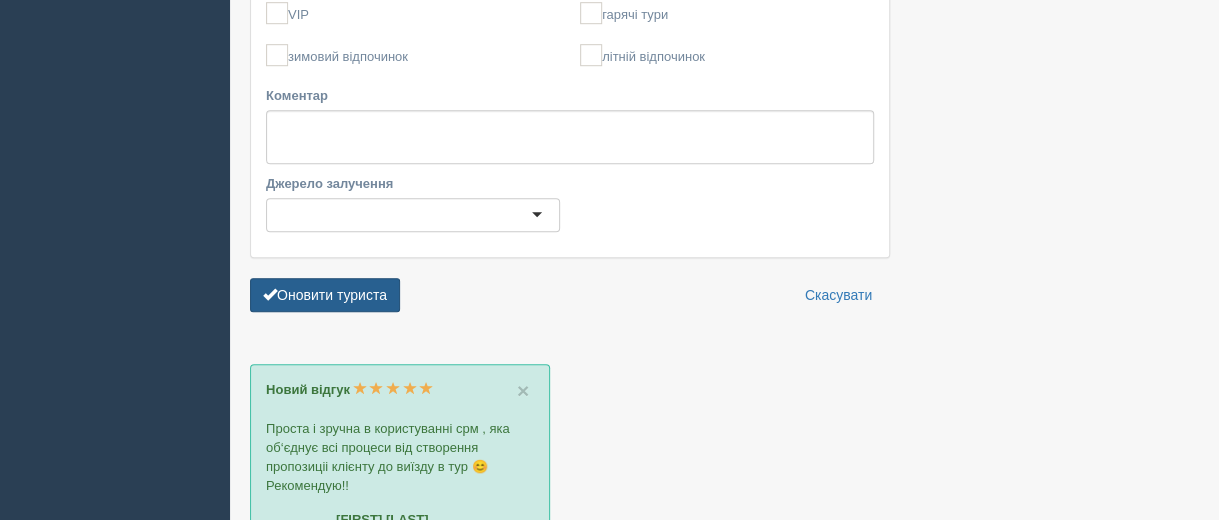 click on "Оновити туриста" at bounding box center [325, 295] 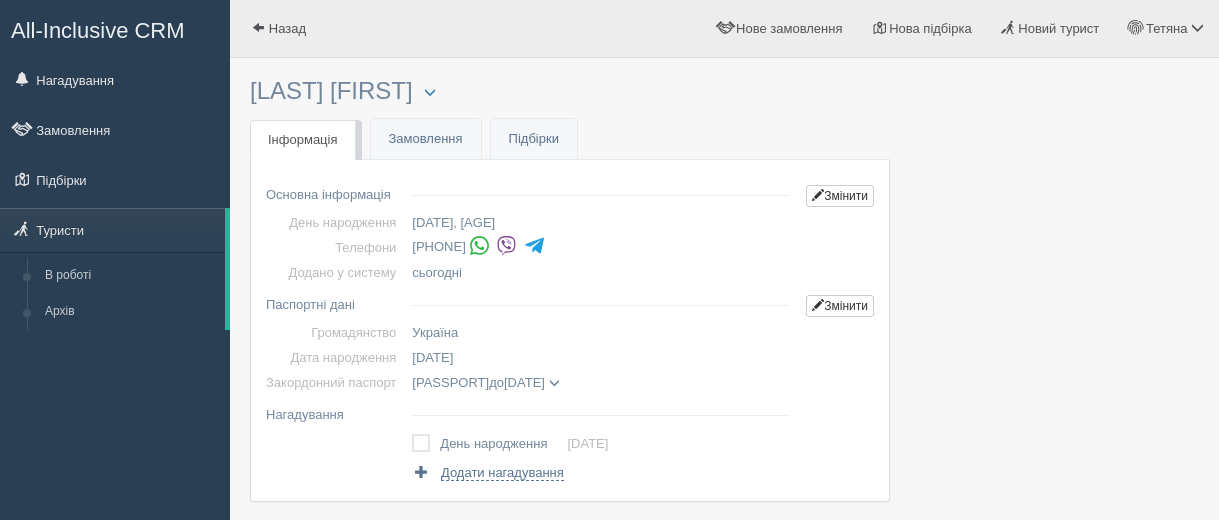 scroll, scrollTop: 0, scrollLeft: 0, axis: both 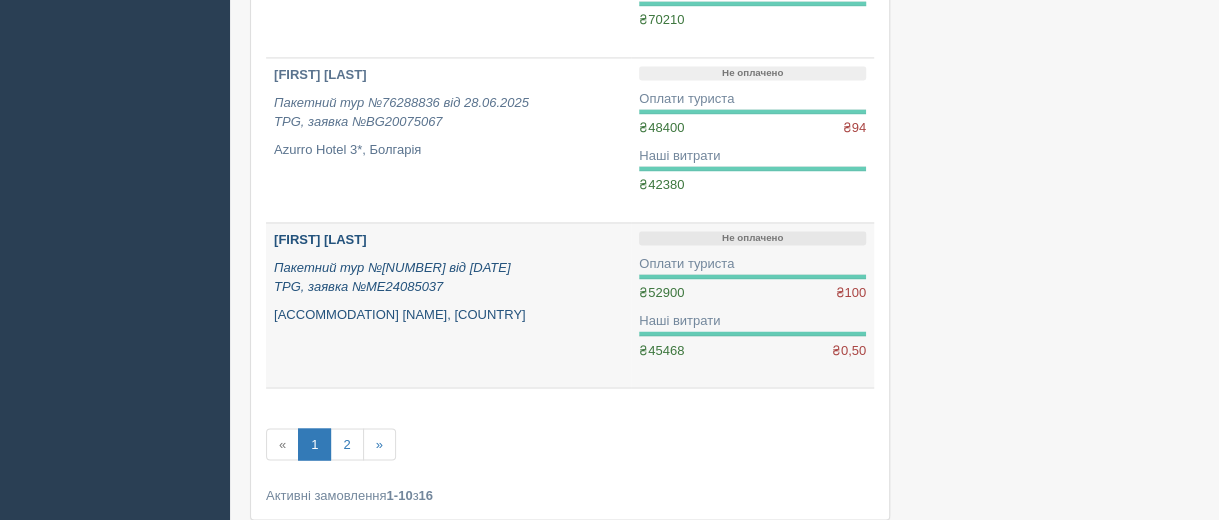 click on "[FIRST] [LAST]" at bounding box center (320, 239) 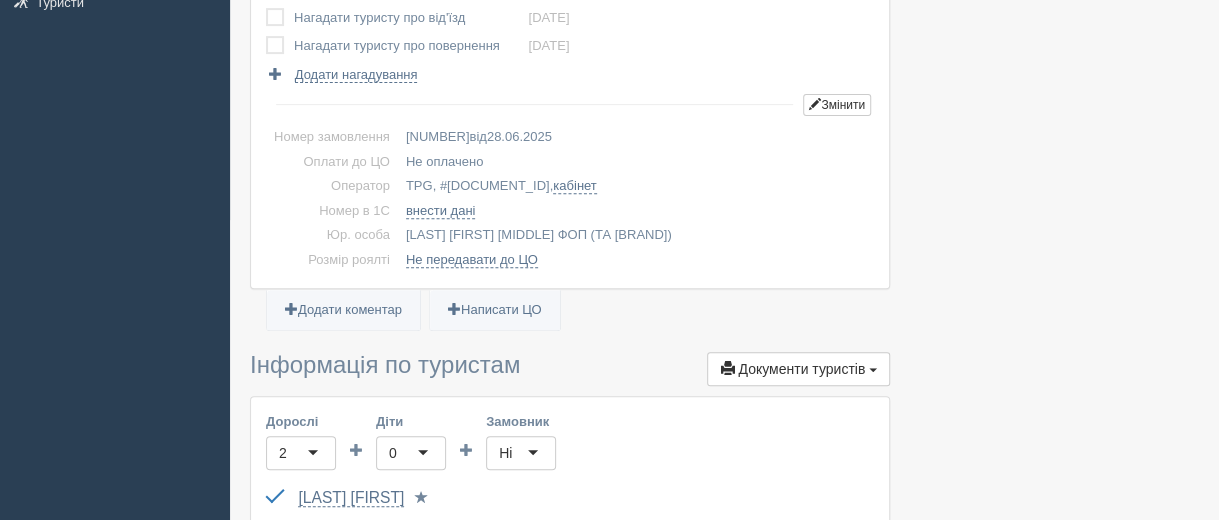 scroll, scrollTop: 0, scrollLeft: 0, axis: both 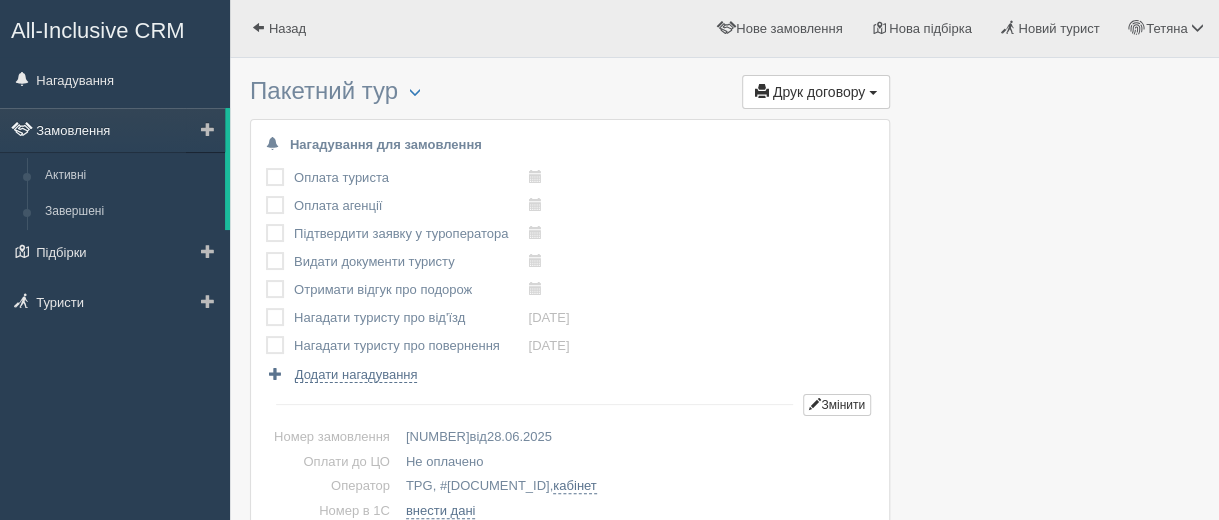 click on "Замовлення" at bounding box center [112, 130] 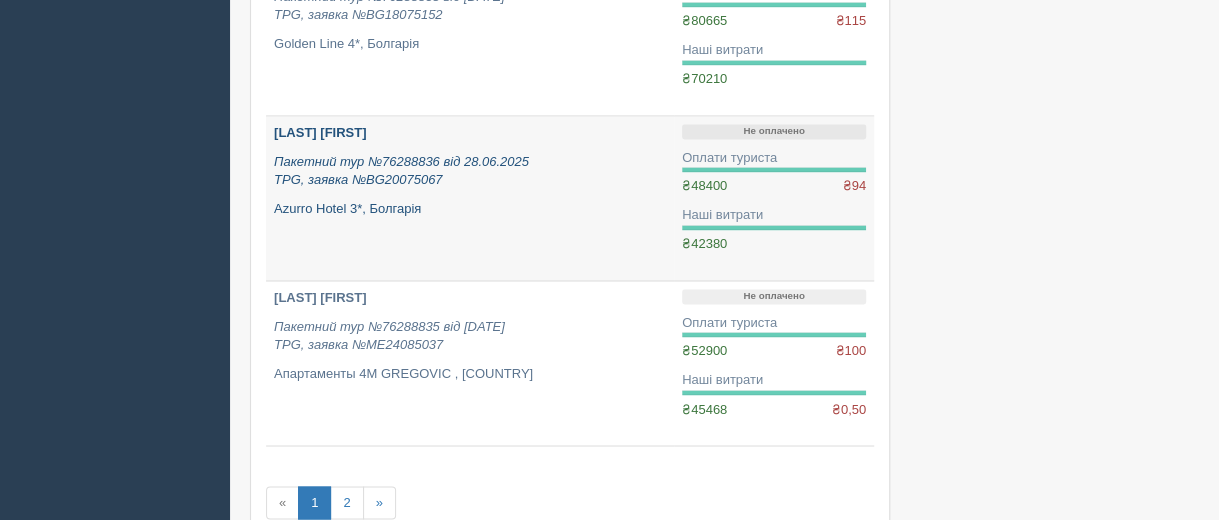scroll, scrollTop: 1500, scrollLeft: 0, axis: vertical 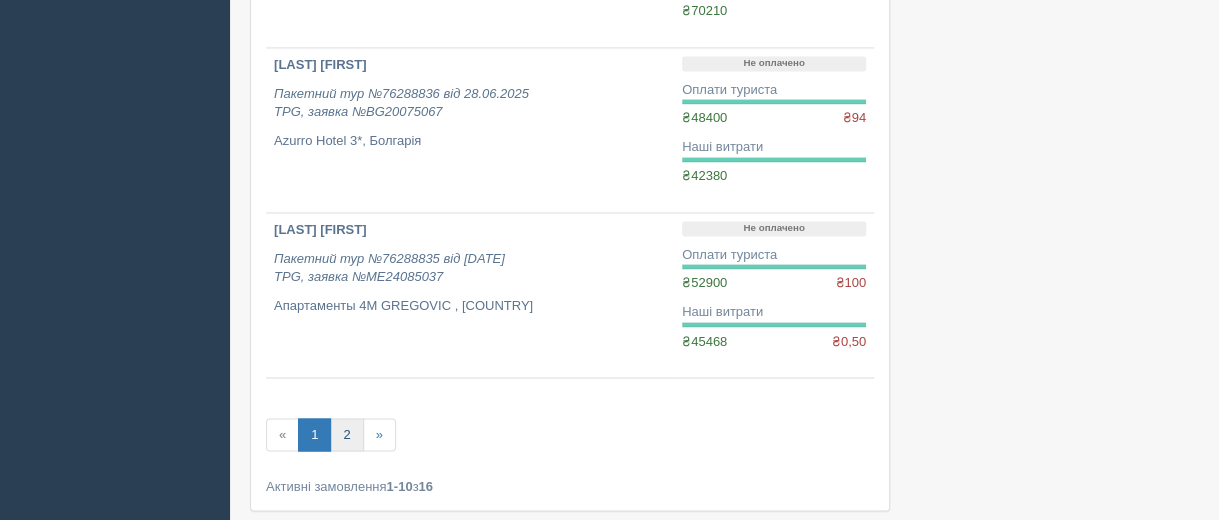 click on "2" at bounding box center [346, 434] 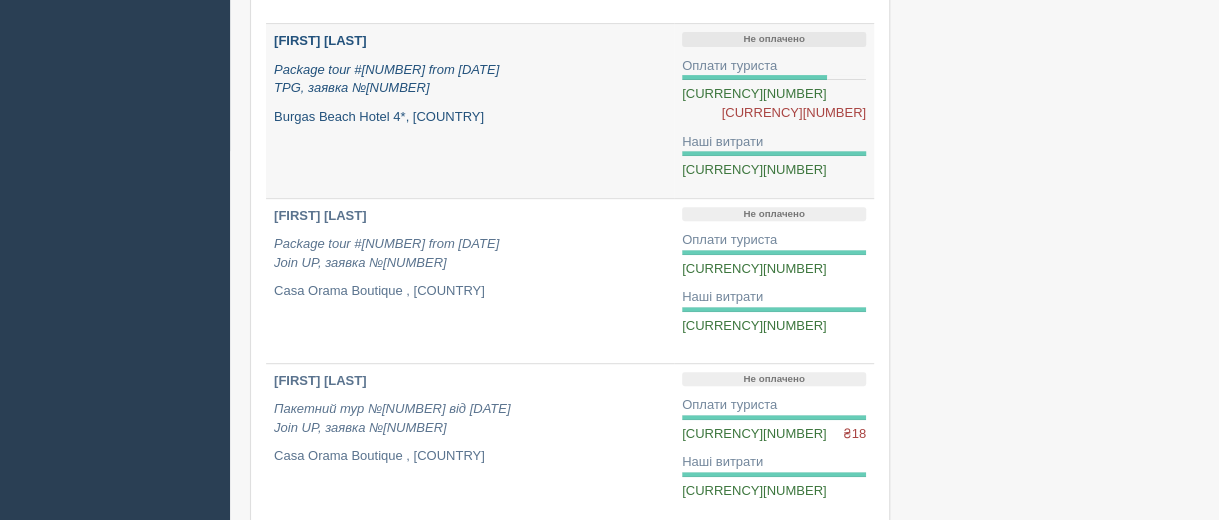 scroll, scrollTop: 400, scrollLeft: 0, axis: vertical 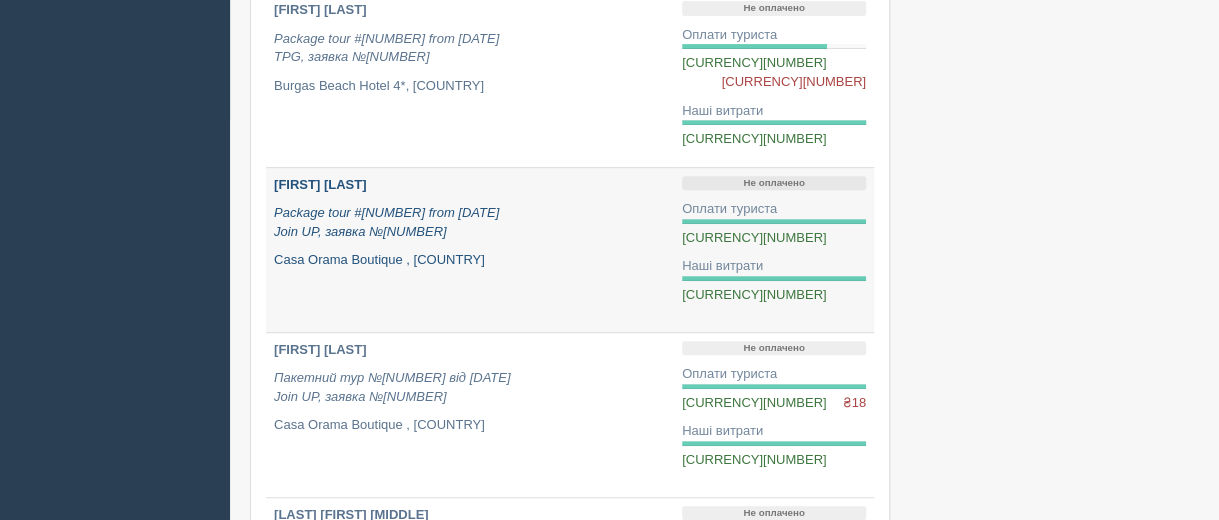 click on "[FIRST] [LAST]" at bounding box center (320, 184) 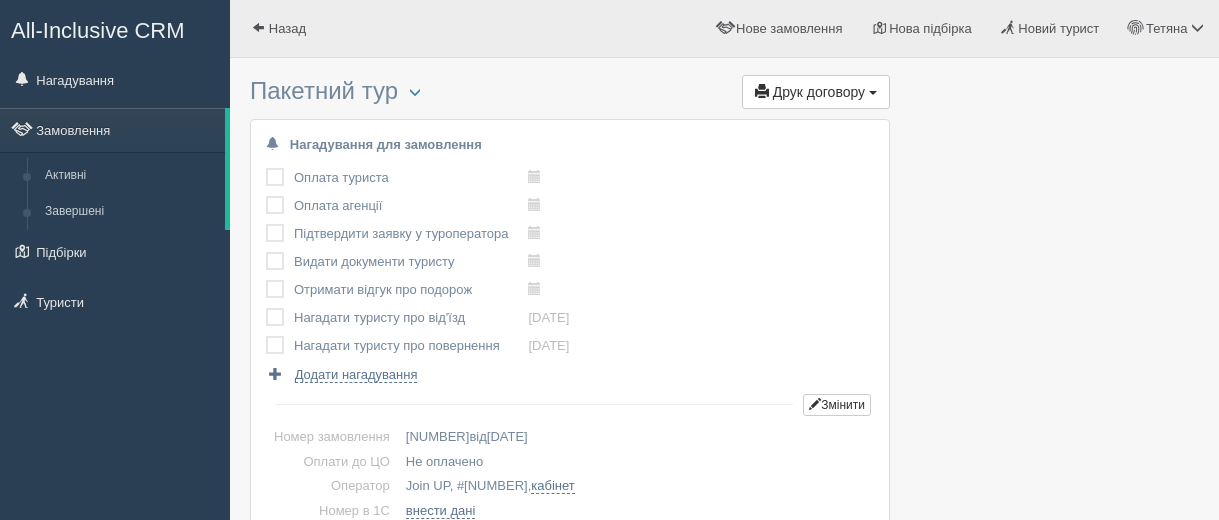 scroll, scrollTop: 0, scrollLeft: 0, axis: both 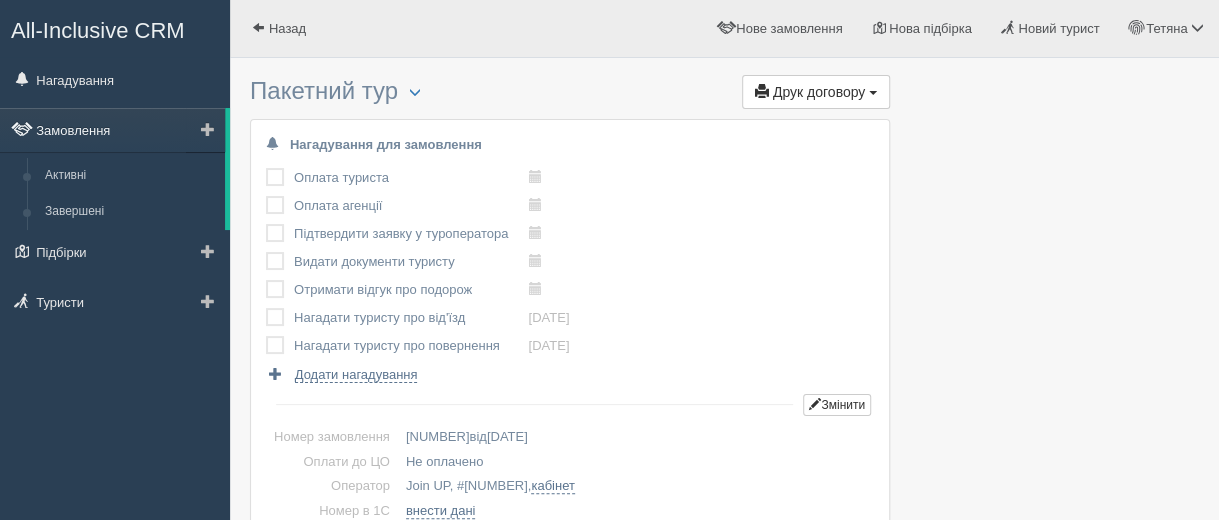 click on "Замовлення" at bounding box center (112, 130) 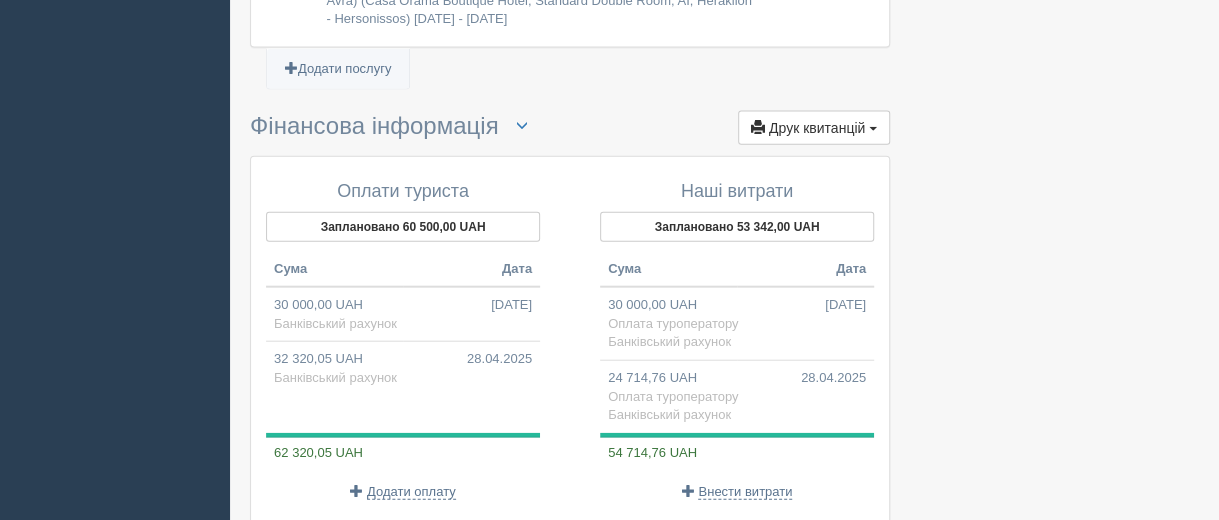 scroll, scrollTop: 2200, scrollLeft: 0, axis: vertical 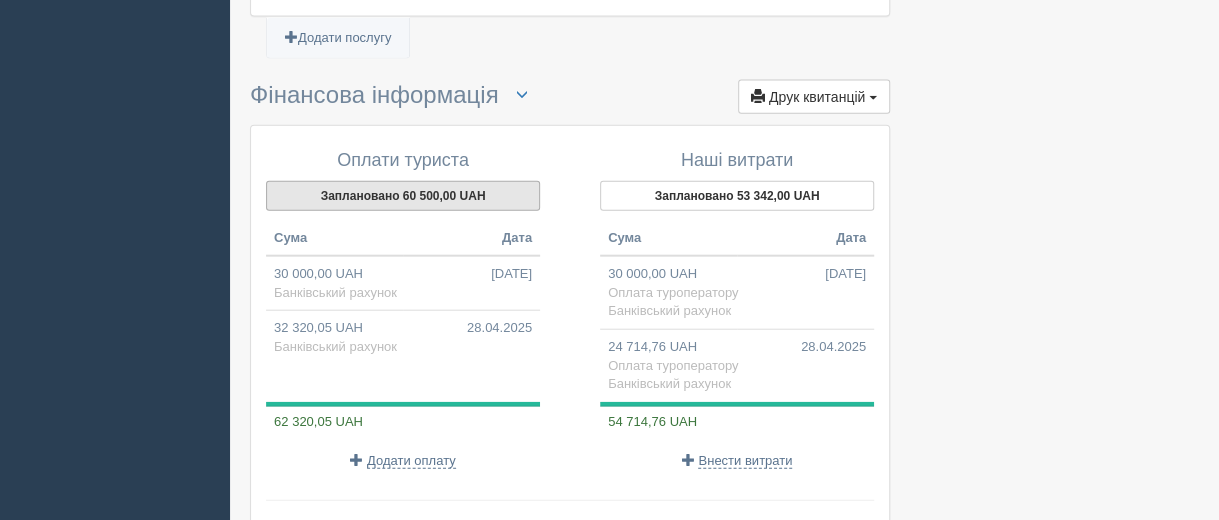 click on "Заплановано 60 500,00 UAH" at bounding box center [403, 196] 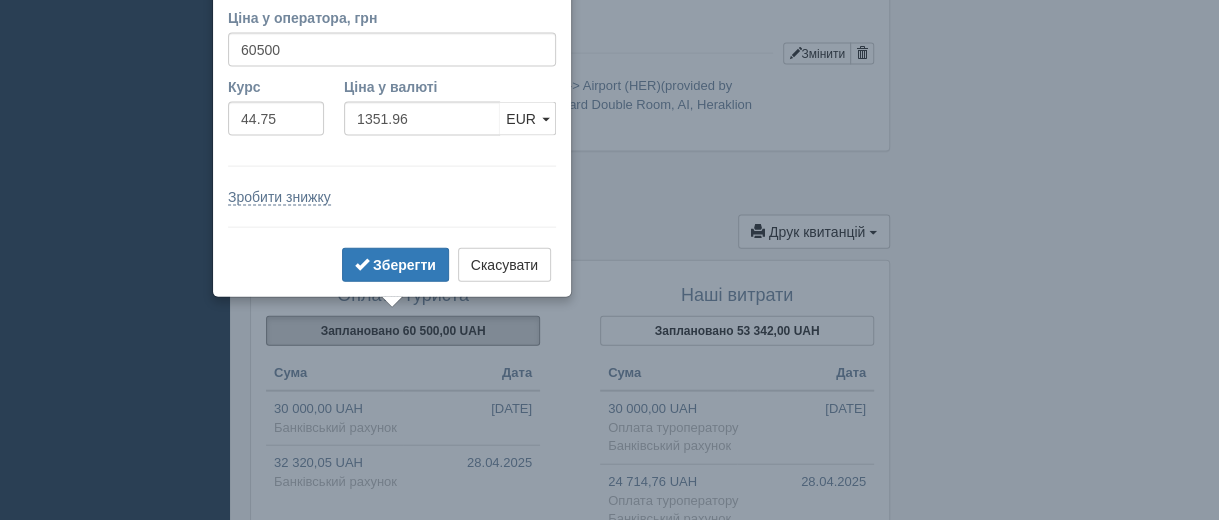 scroll, scrollTop: 2030, scrollLeft: 0, axis: vertical 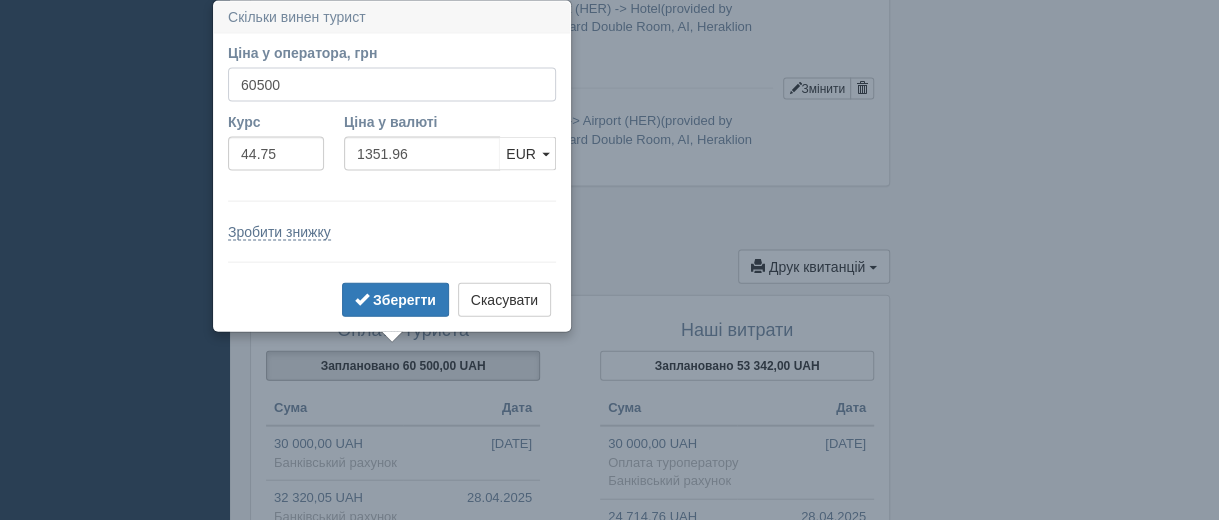 click on "60500" at bounding box center (392, 85) 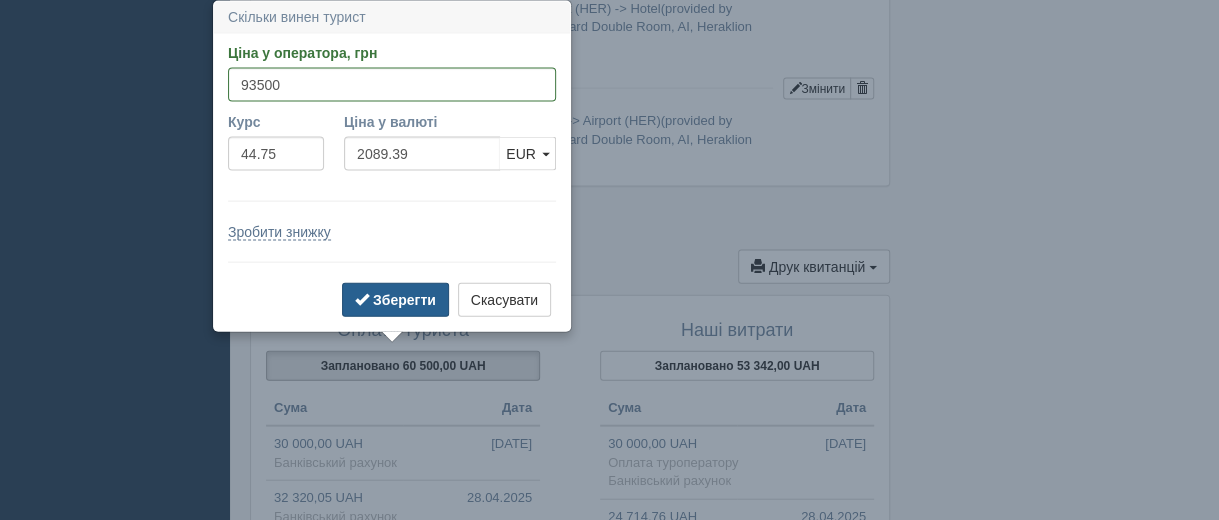 click on "Зберегти" at bounding box center [404, 300] 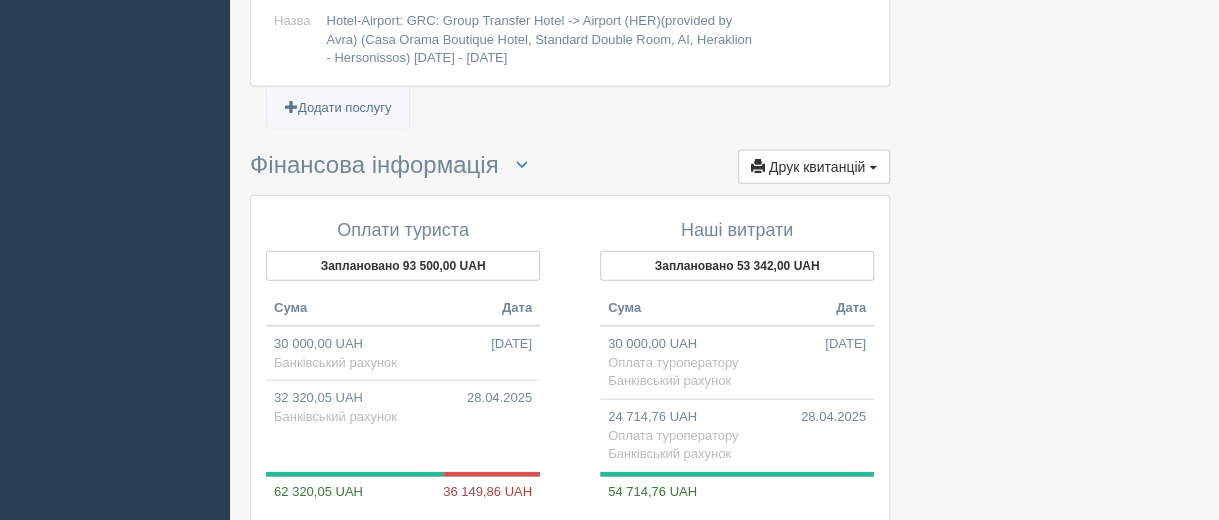 scroll, scrollTop: 2230, scrollLeft: 0, axis: vertical 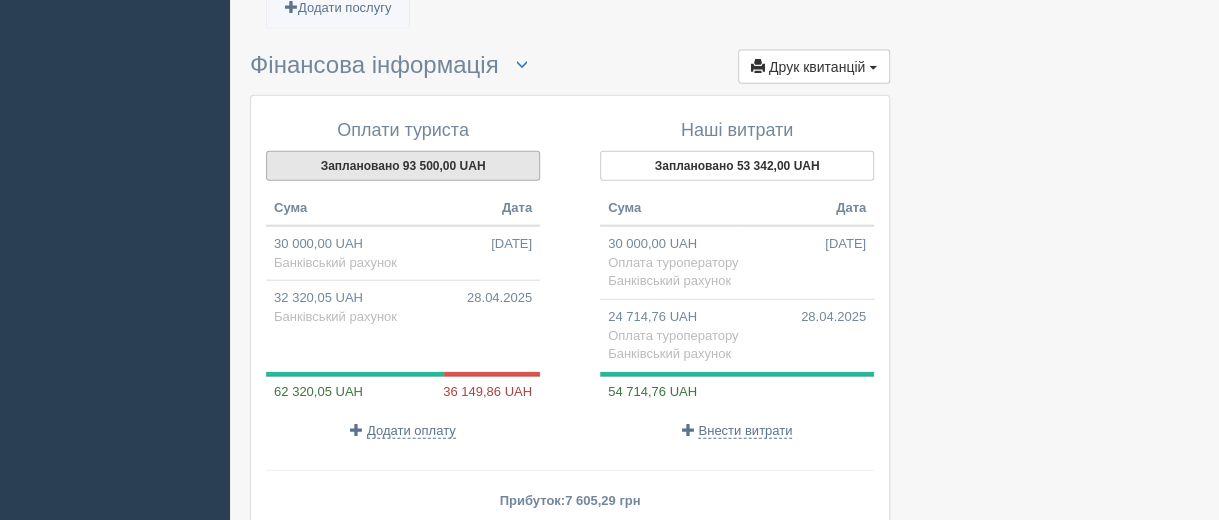 click on "Заплановано 93 500,00 UAH" at bounding box center [403, 166] 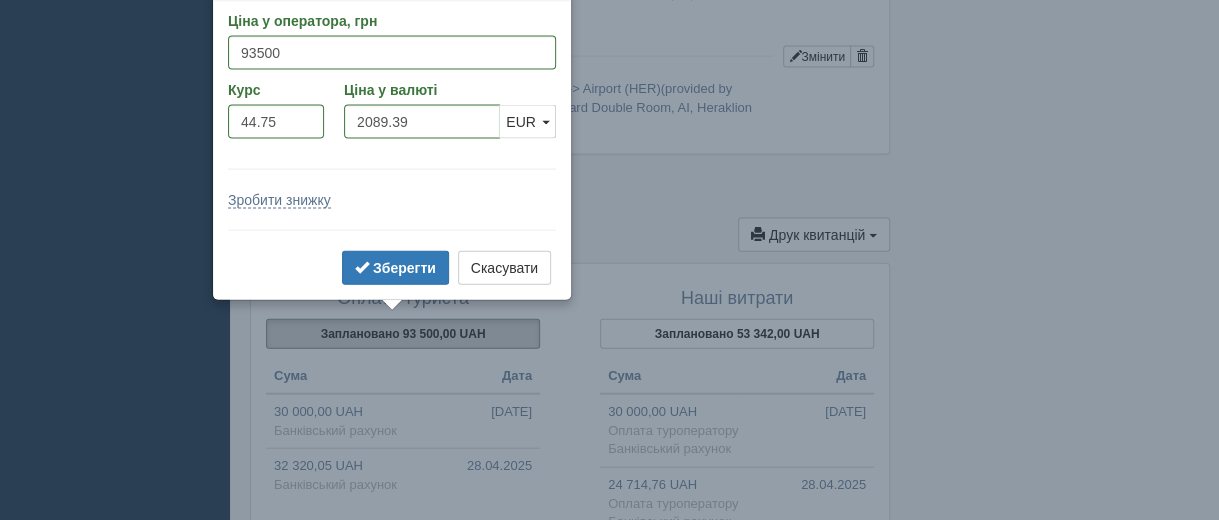 scroll, scrollTop: 2030, scrollLeft: 0, axis: vertical 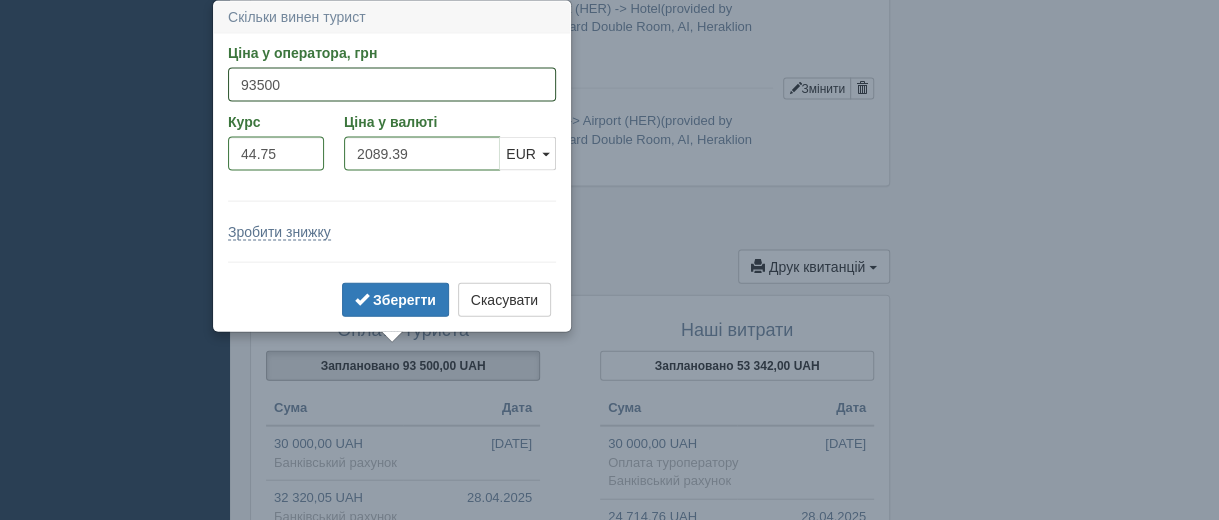 click on "93500" at bounding box center [392, 85] 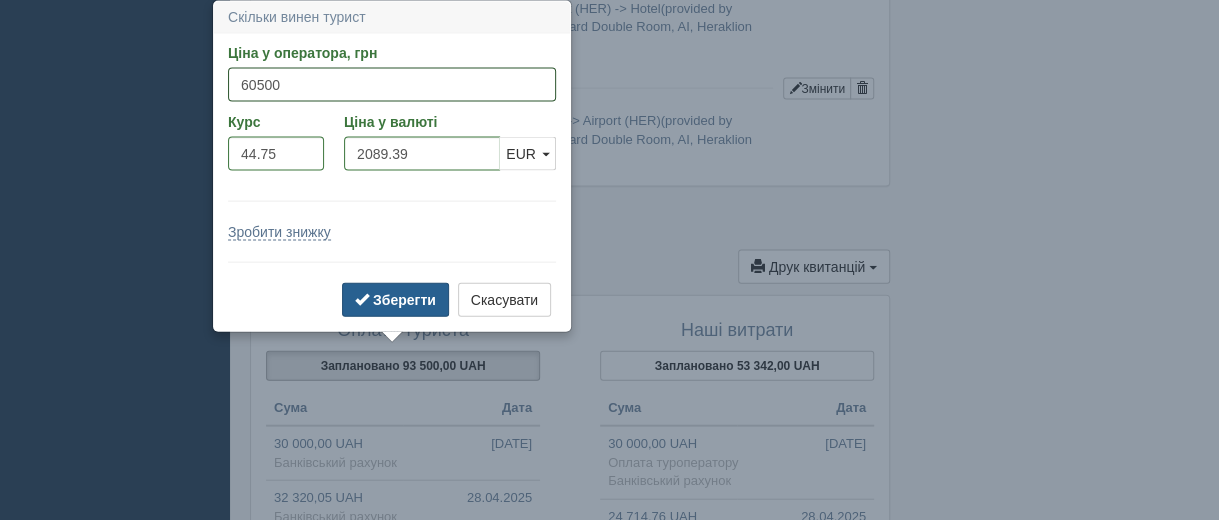 type on "60500" 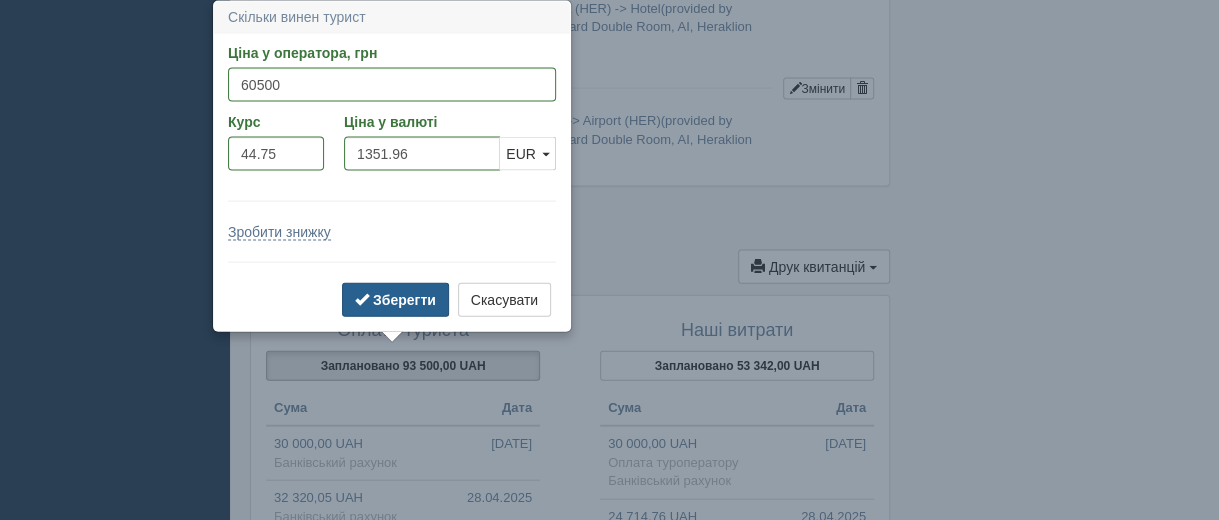 click on "Зберегти" at bounding box center [404, 300] 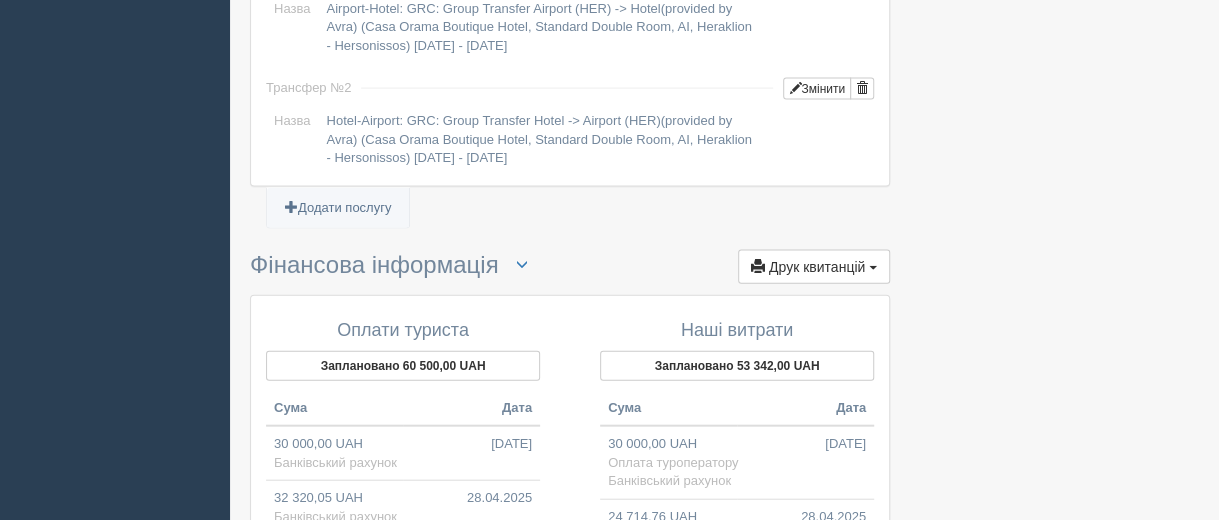 scroll, scrollTop: 2330, scrollLeft: 0, axis: vertical 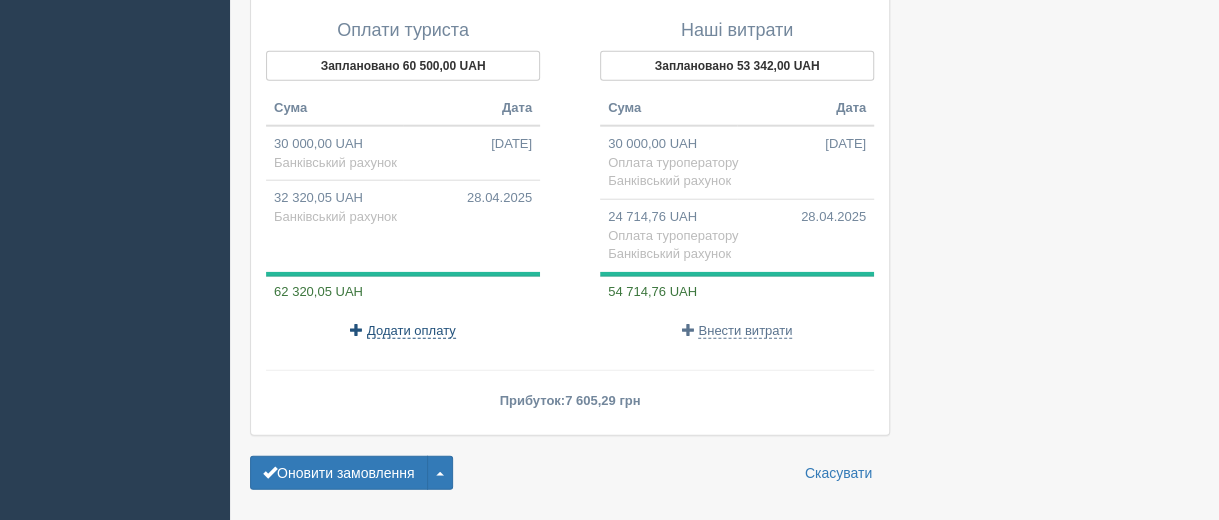 click on "Додати оплату" at bounding box center [411, 331] 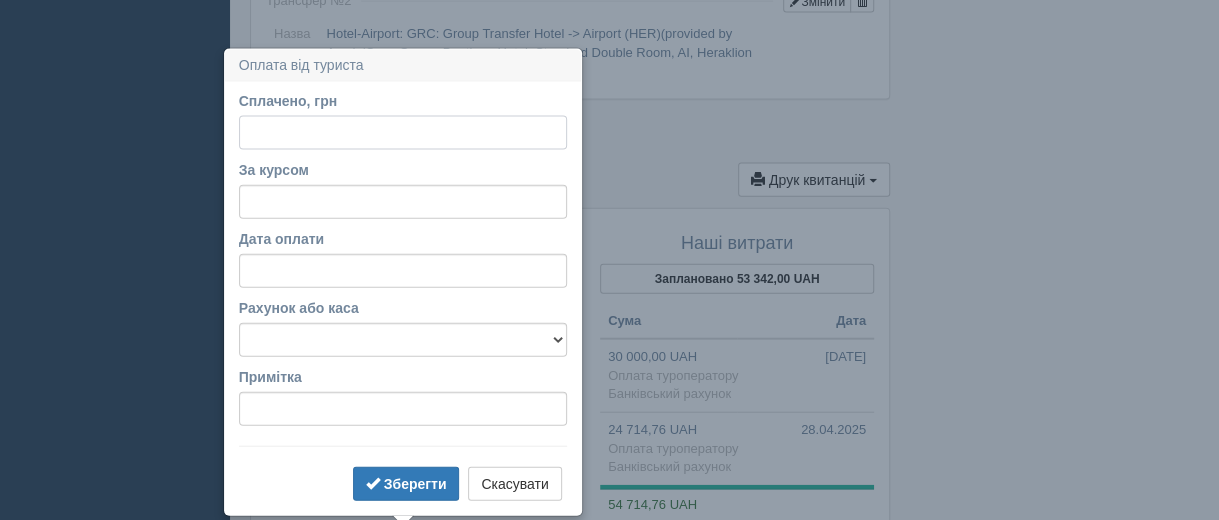 scroll, scrollTop: 2165, scrollLeft: 0, axis: vertical 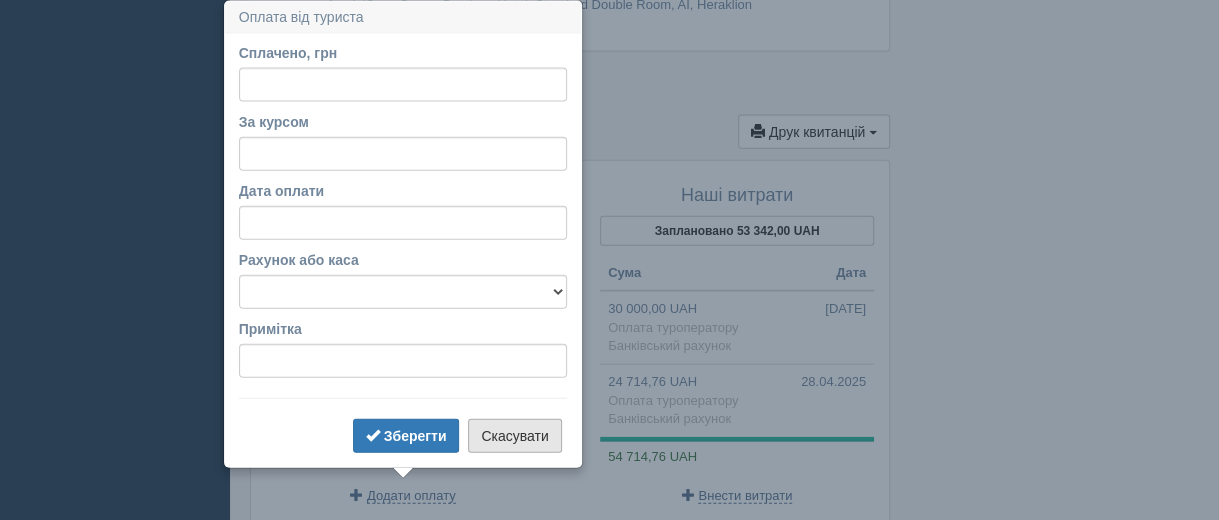click on "Скасувати" at bounding box center (514, 436) 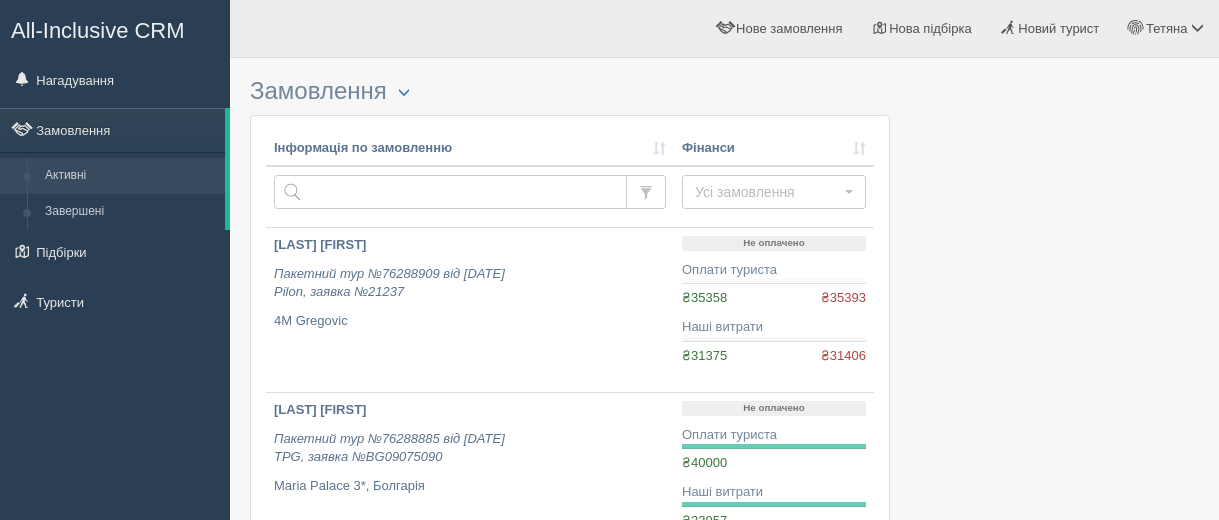 scroll, scrollTop: 0, scrollLeft: 0, axis: both 